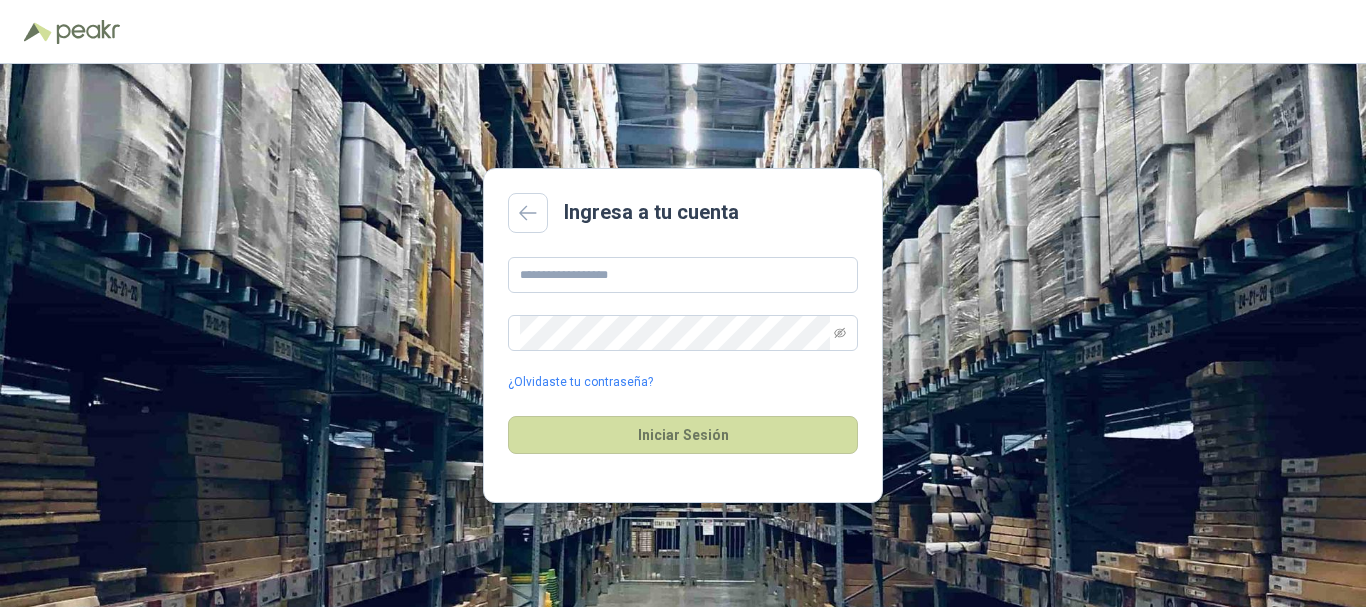 scroll, scrollTop: 0, scrollLeft: 0, axis: both 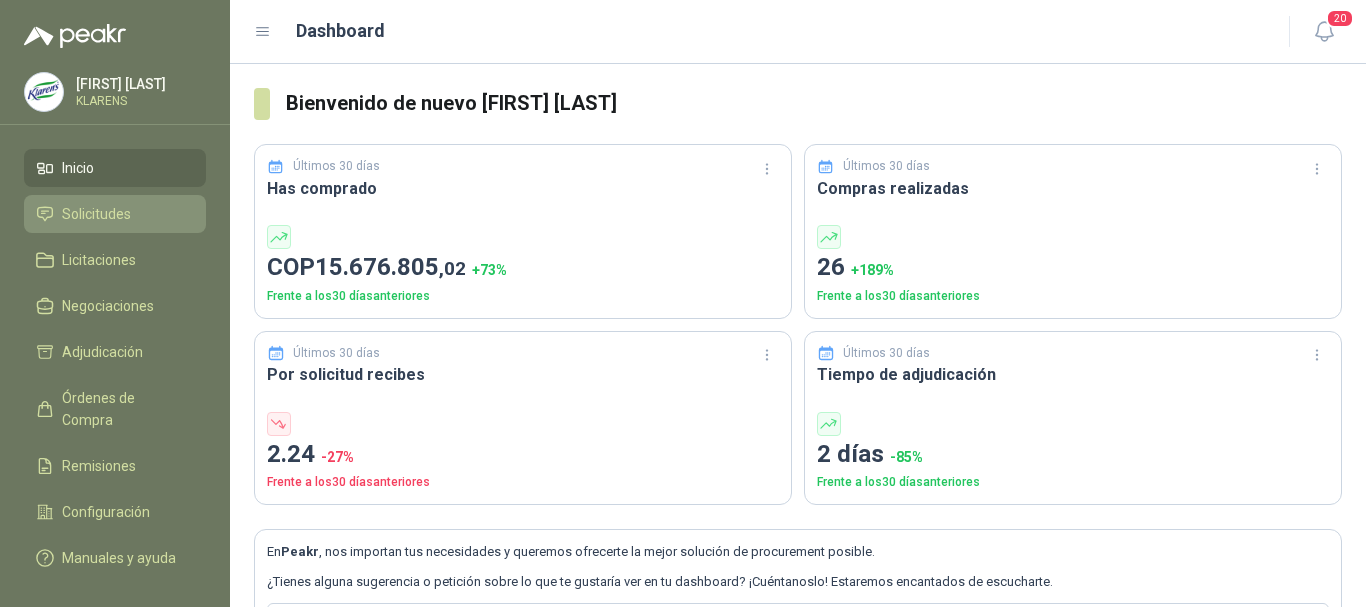 click on "Solicitudes" at bounding box center (96, 214) 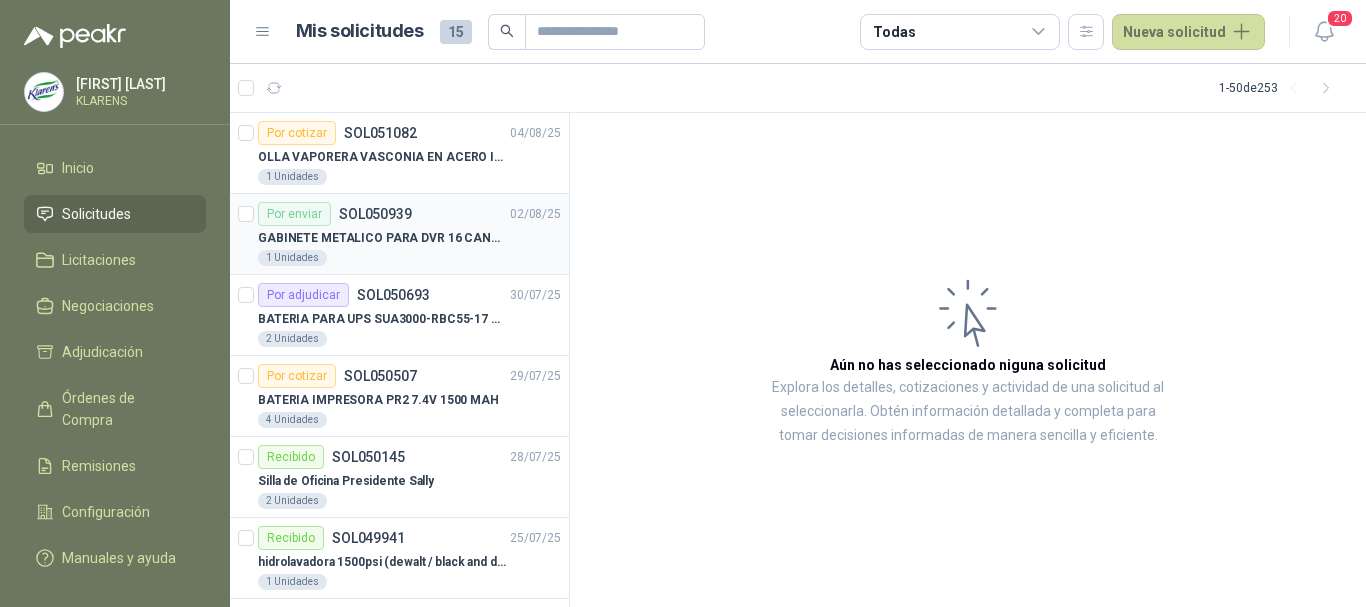 click on "GABINETE METALICO PARA DVR 16 CANALES" at bounding box center (382, 238) 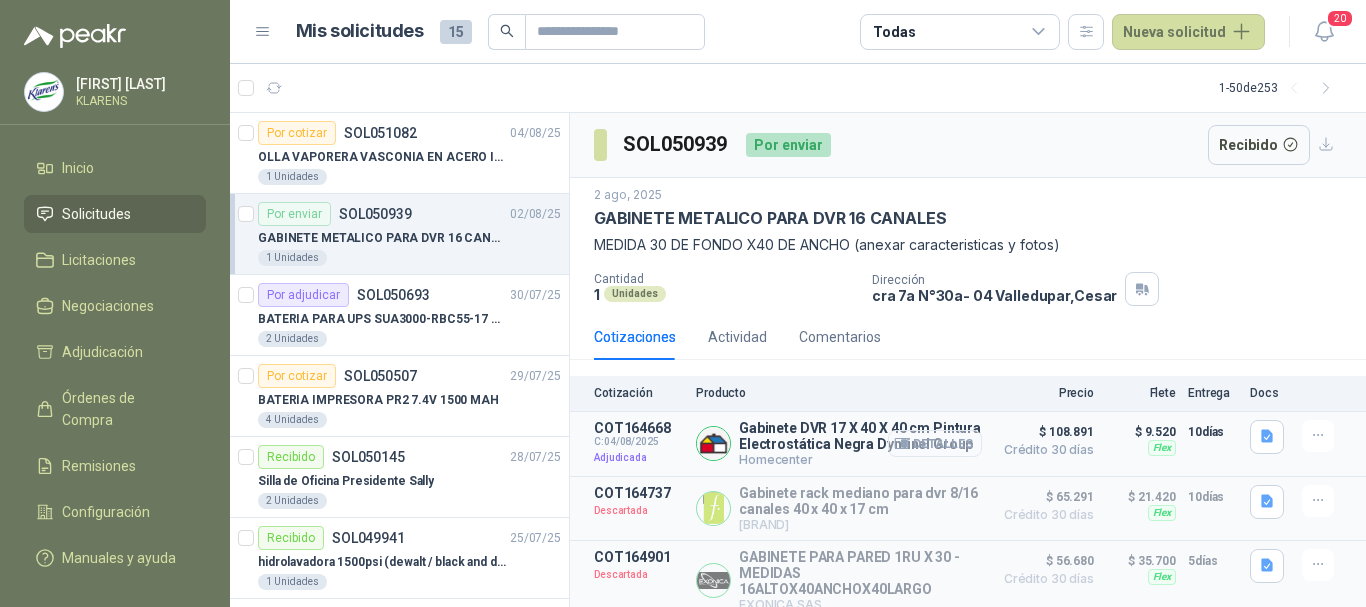 click on "Detalles" at bounding box center (935, 443) 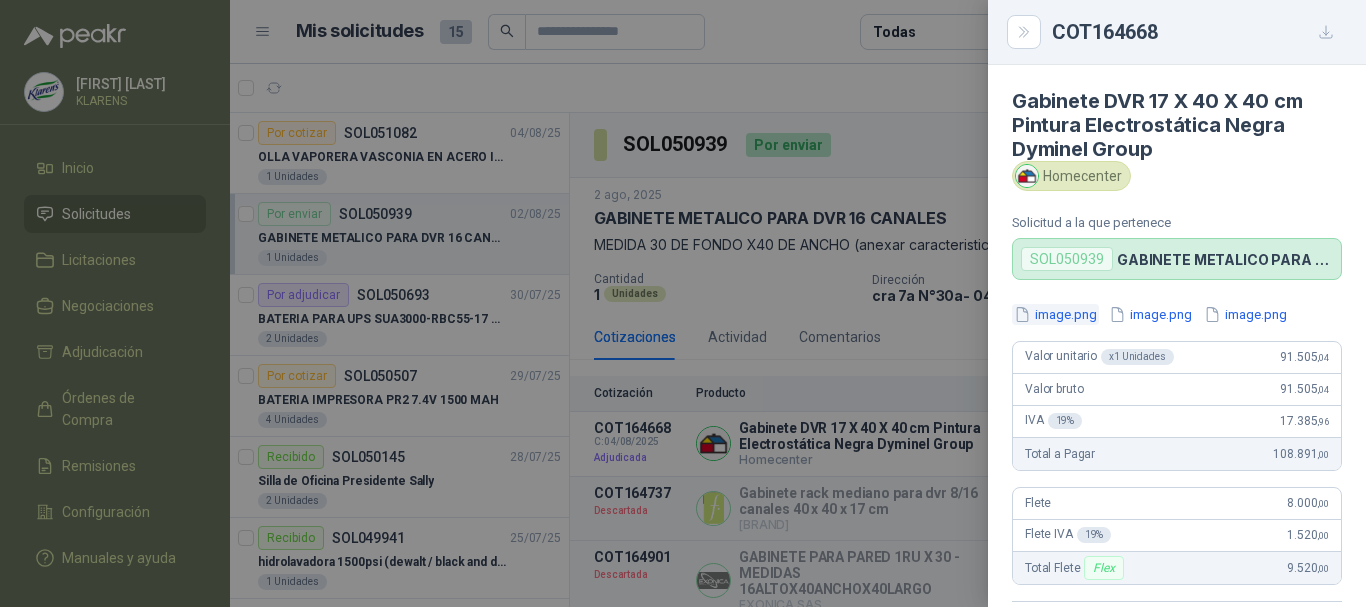 click on "image.png" at bounding box center (1055, 314) 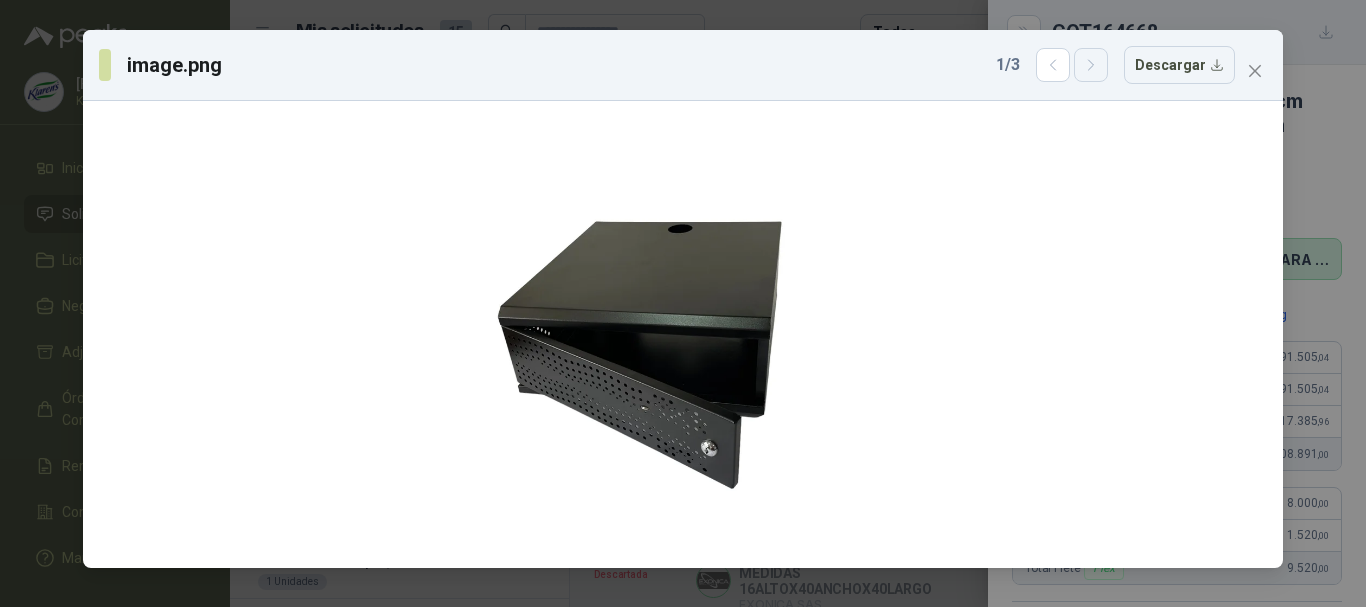 click 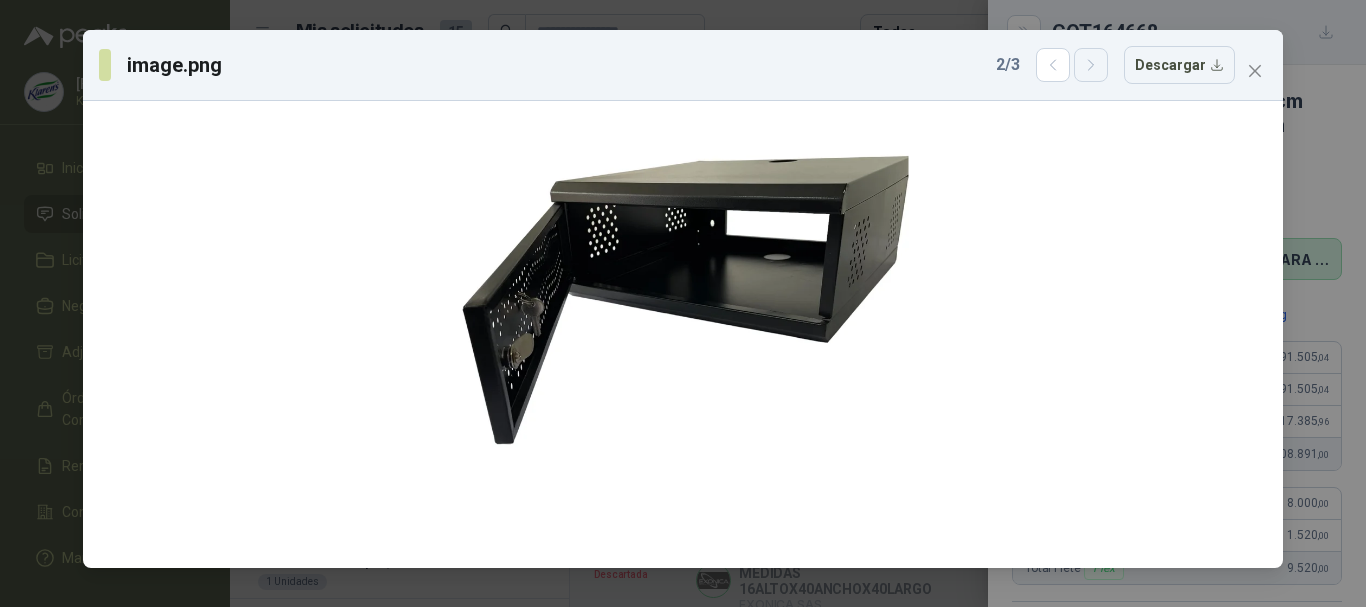 click 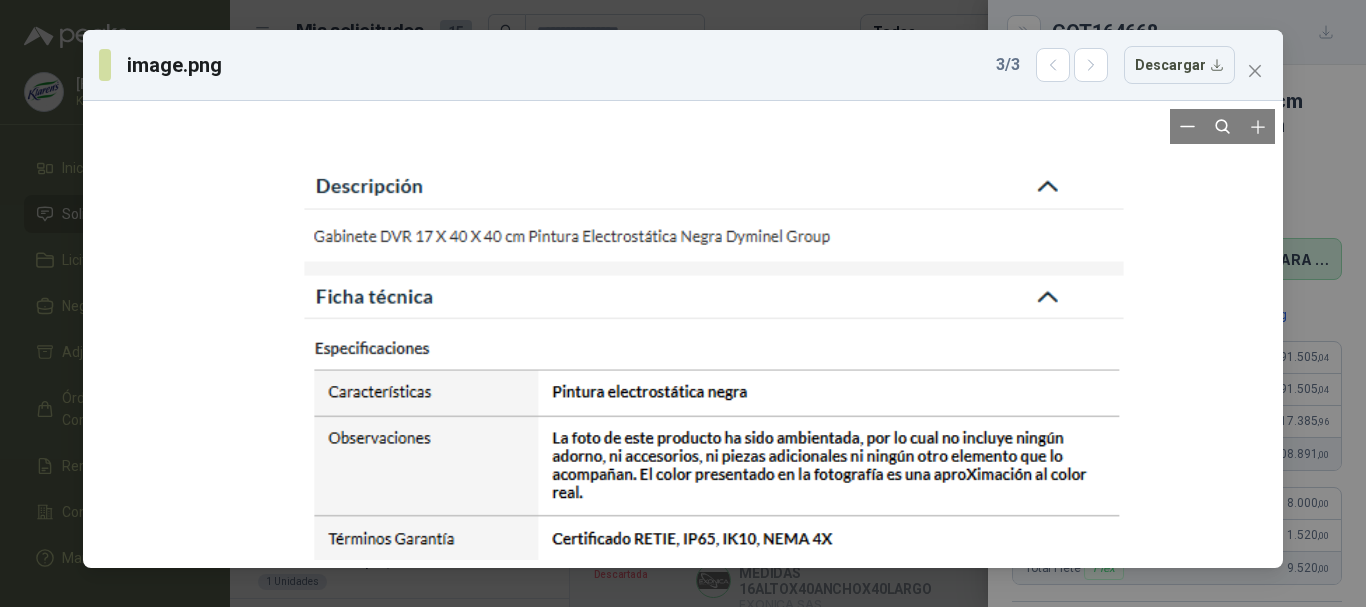 drag, startPoint x: 546, startPoint y: 274, endPoint x: 525, endPoint y: 409, distance: 136.62357 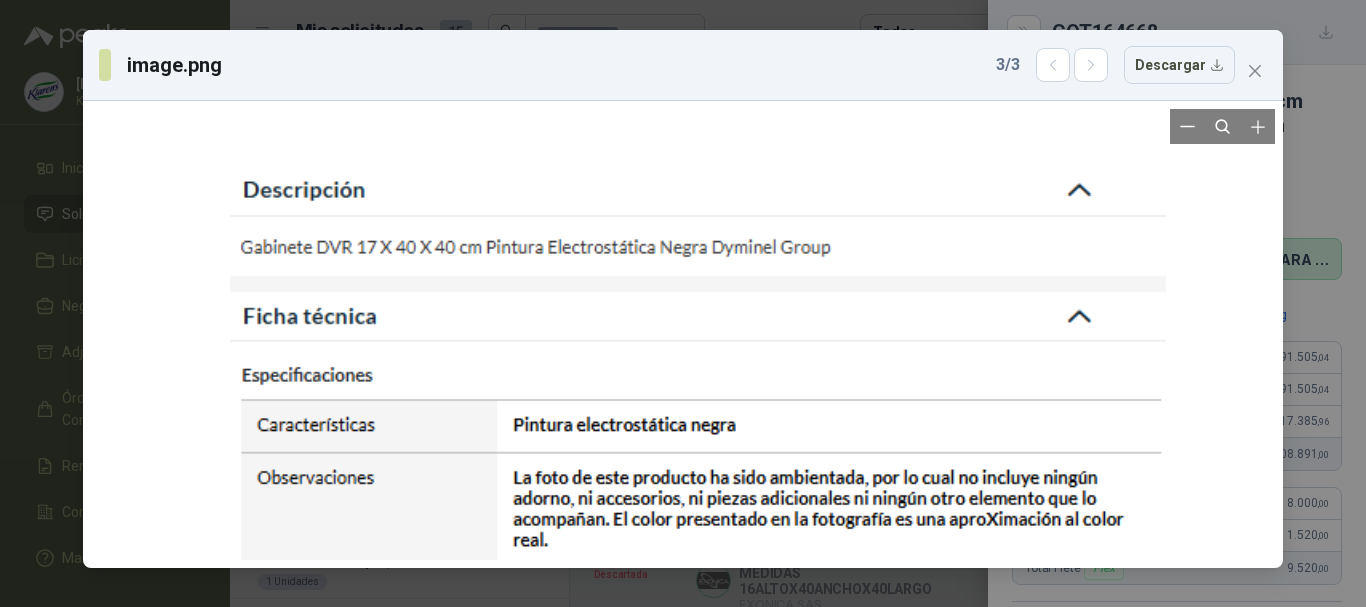 click at bounding box center (698, 503) 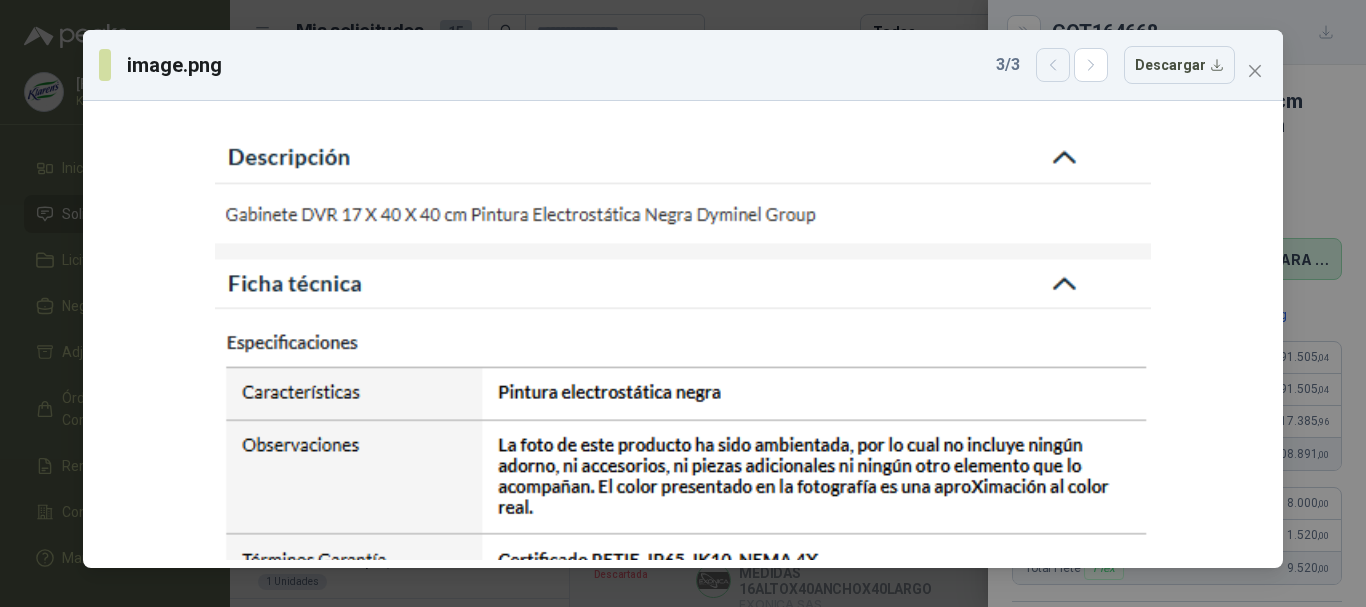 click at bounding box center [1053, 65] 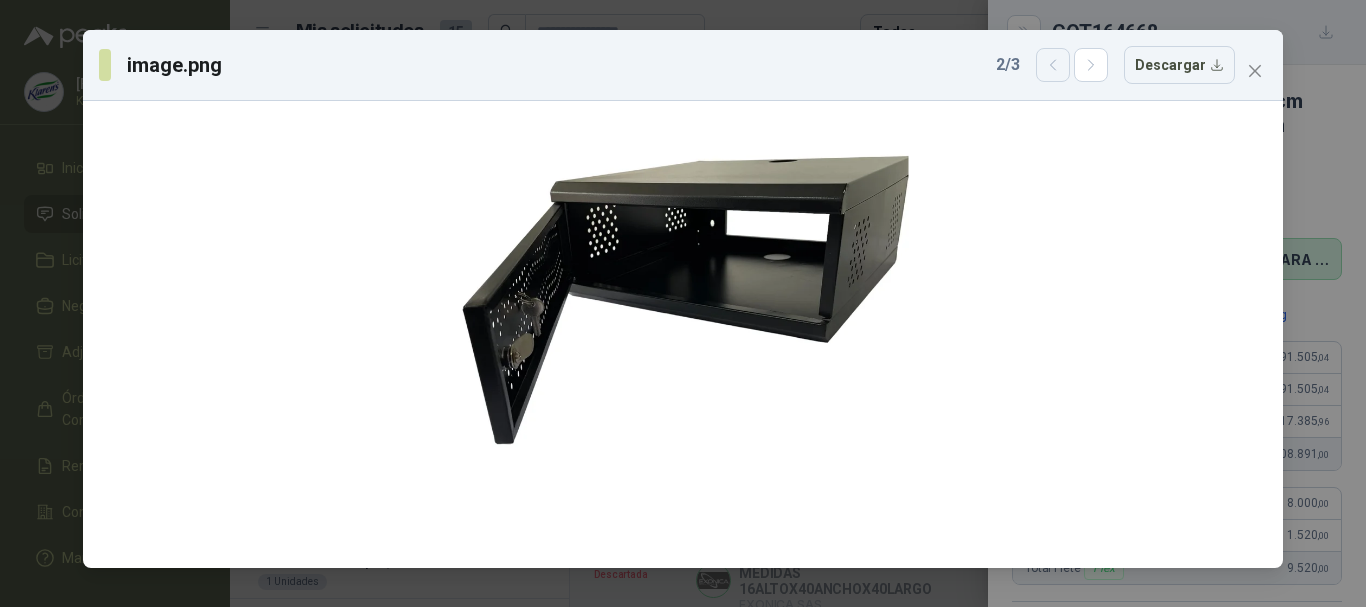 click at bounding box center (1053, 65) 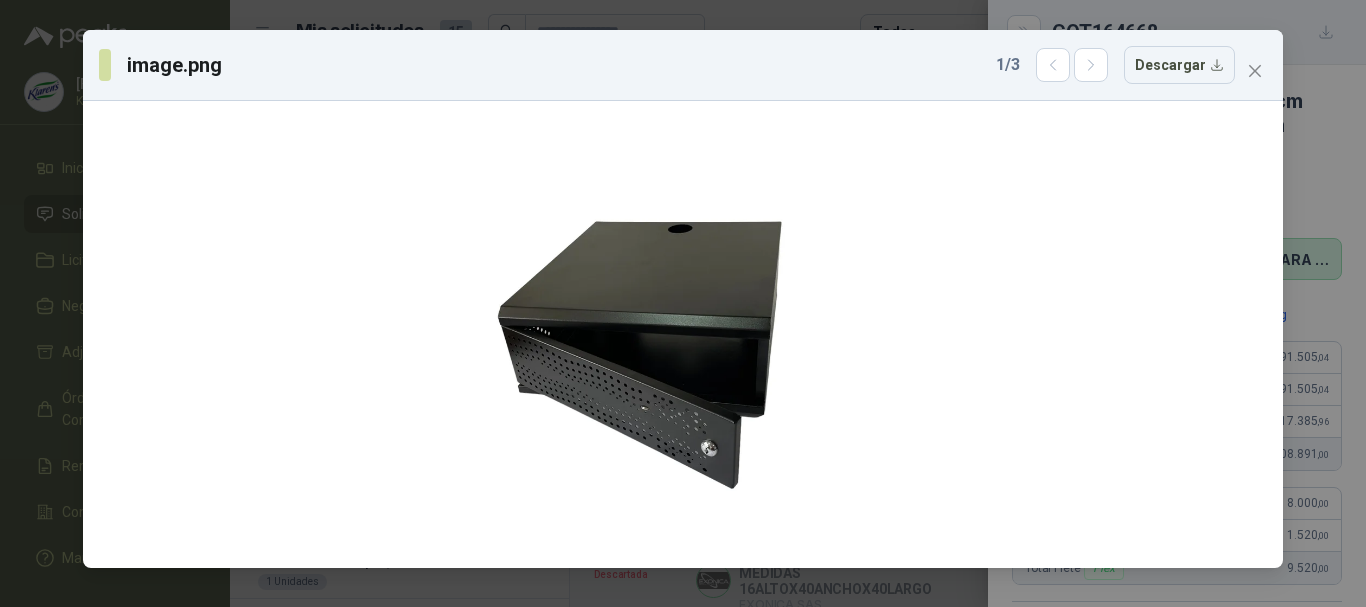 click on "image.png   1 / 3 Descargar" at bounding box center (683, 303) 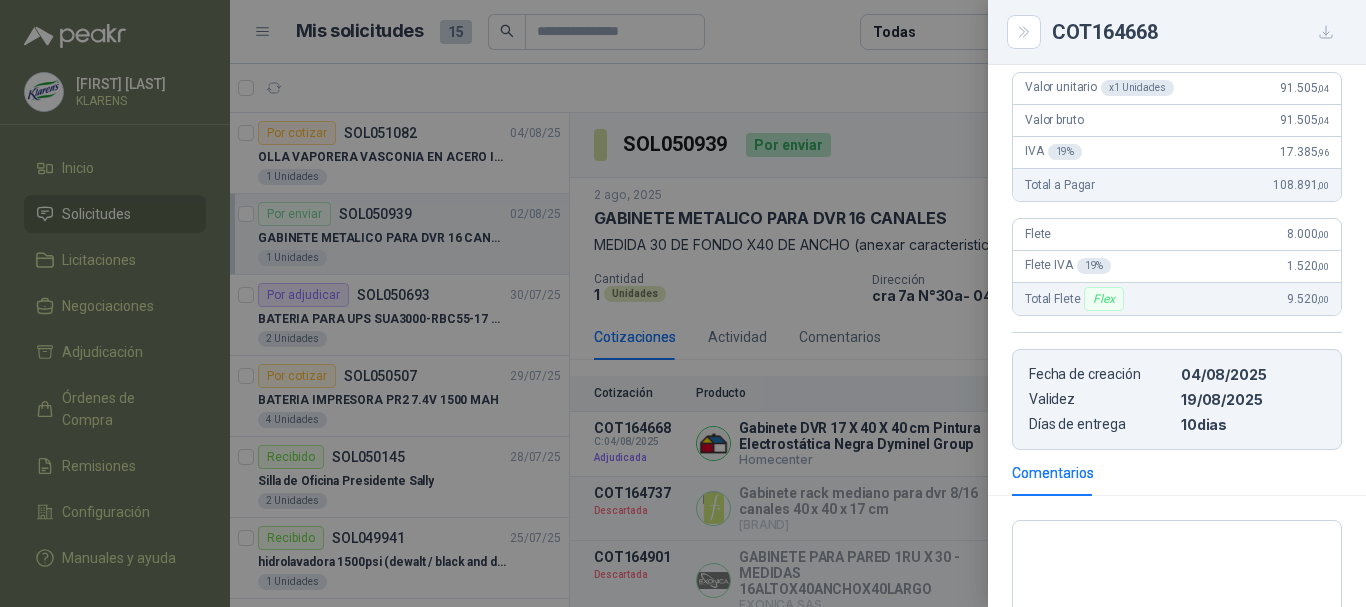 scroll, scrollTop: 300, scrollLeft: 0, axis: vertical 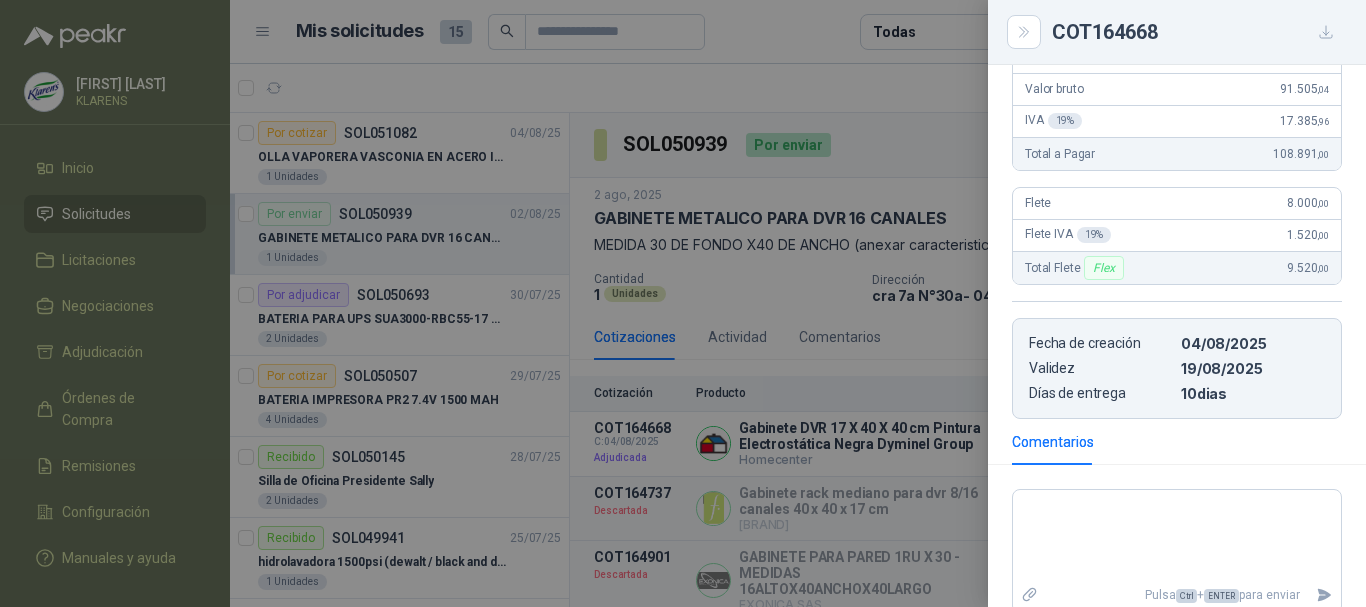 click at bounding box center (683, 303) 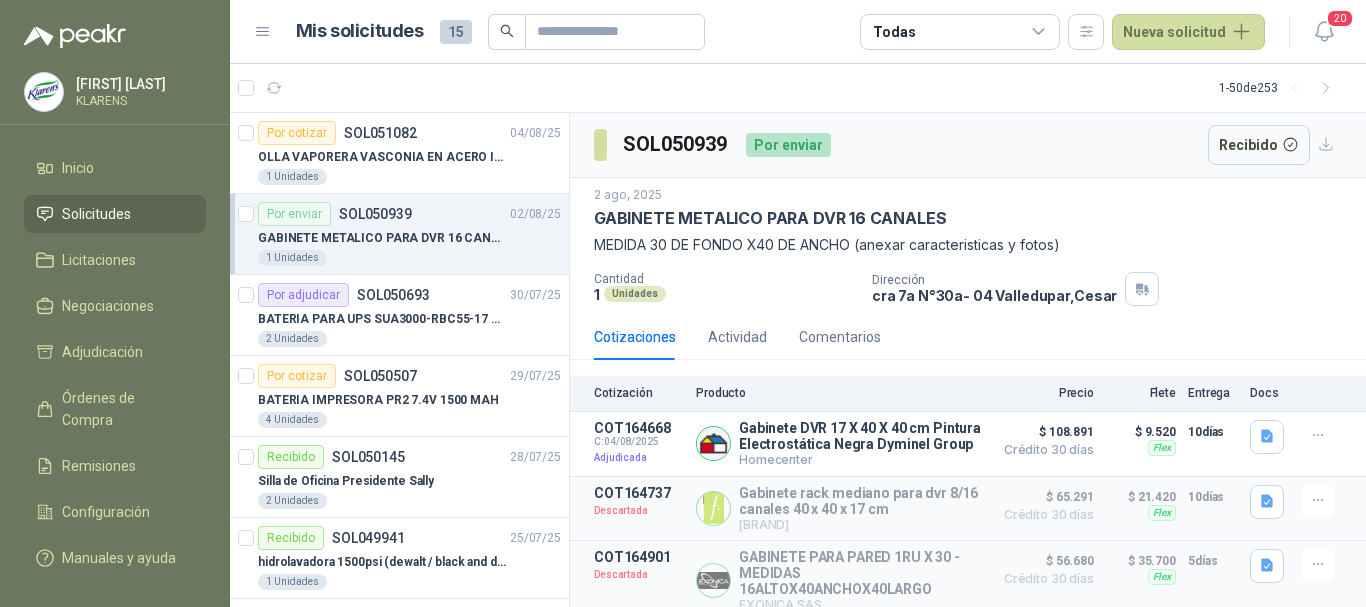 type 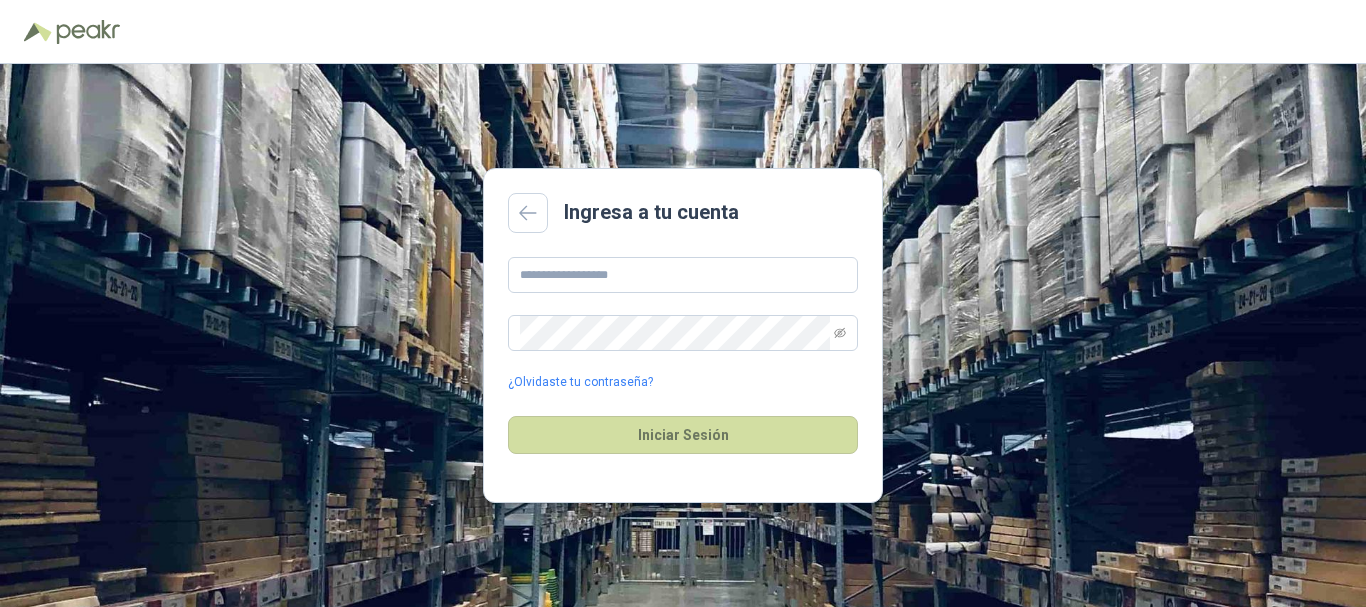 scroll, scrollTop: 0, scrollLeft: 0, axis: both 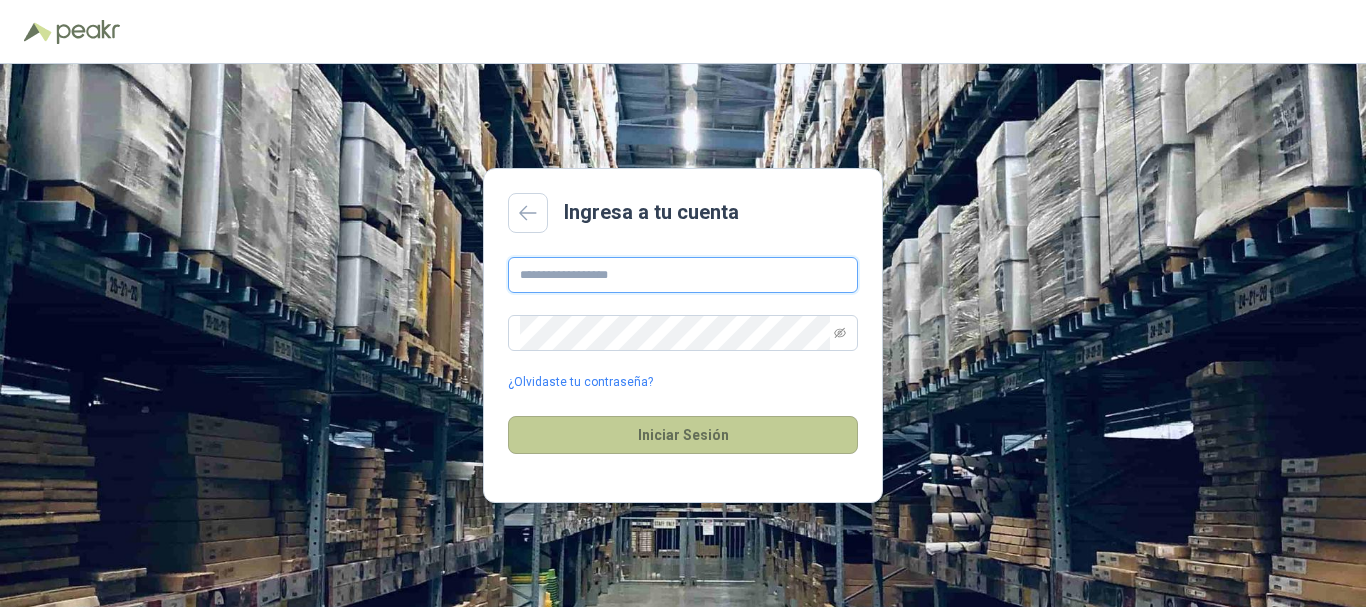 type on "**********" 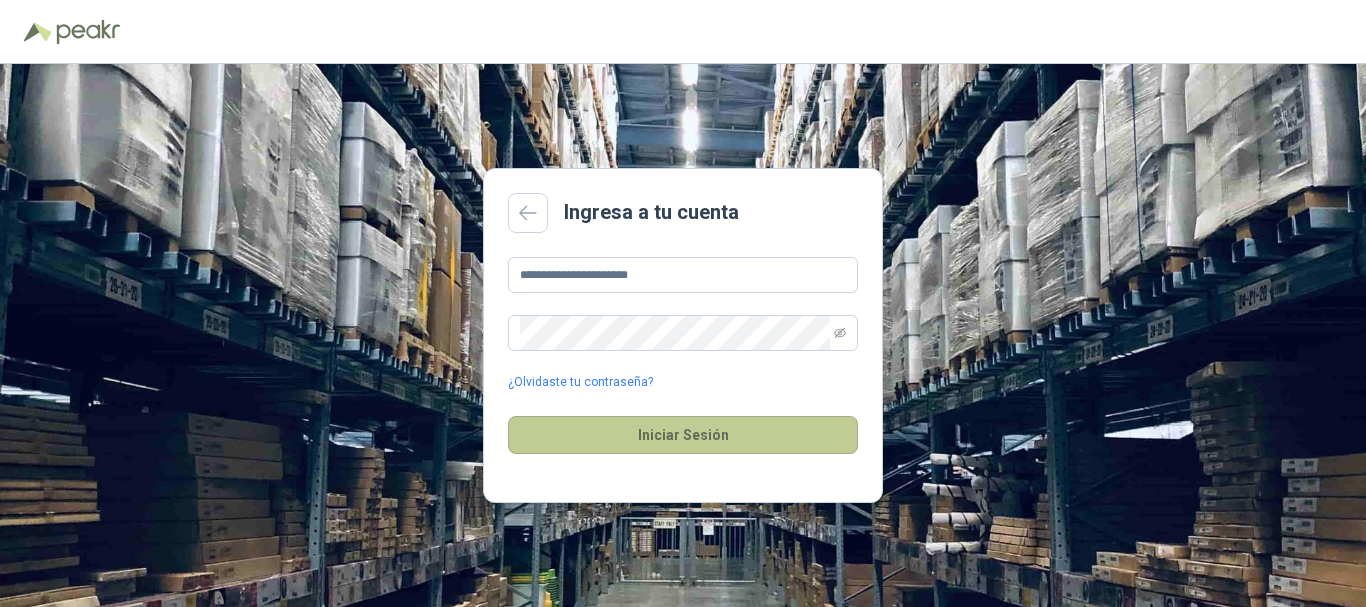 click on "Iniciar Sesión" at bounding box center [683, 435] 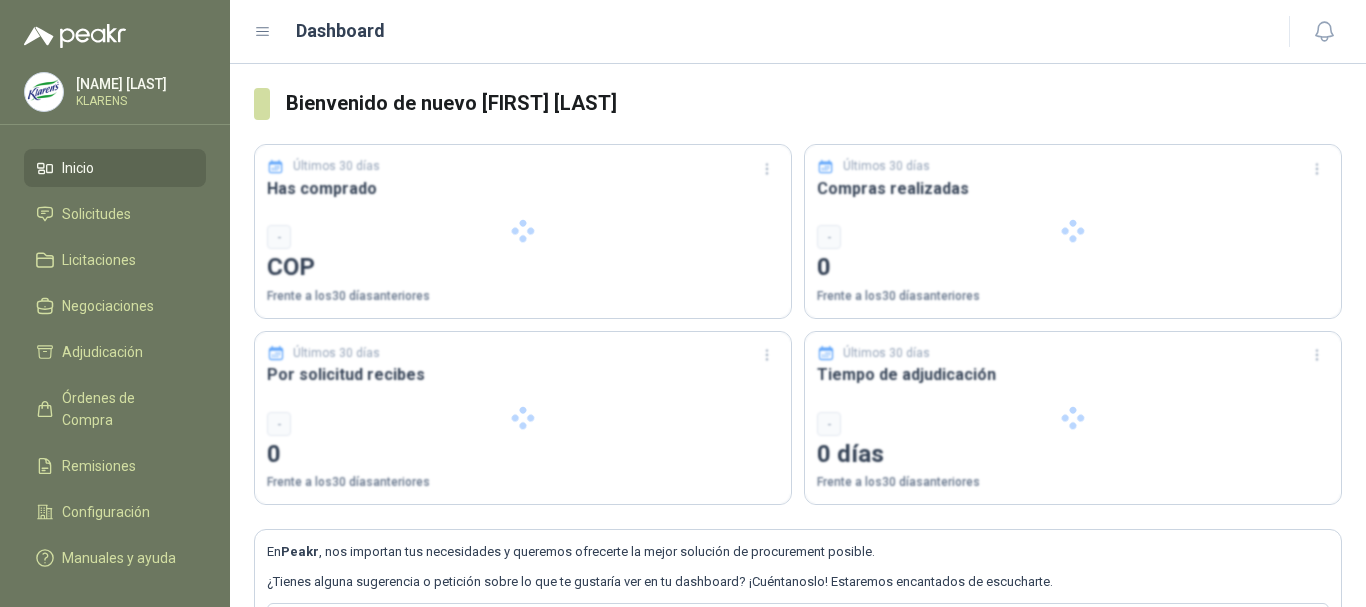 type 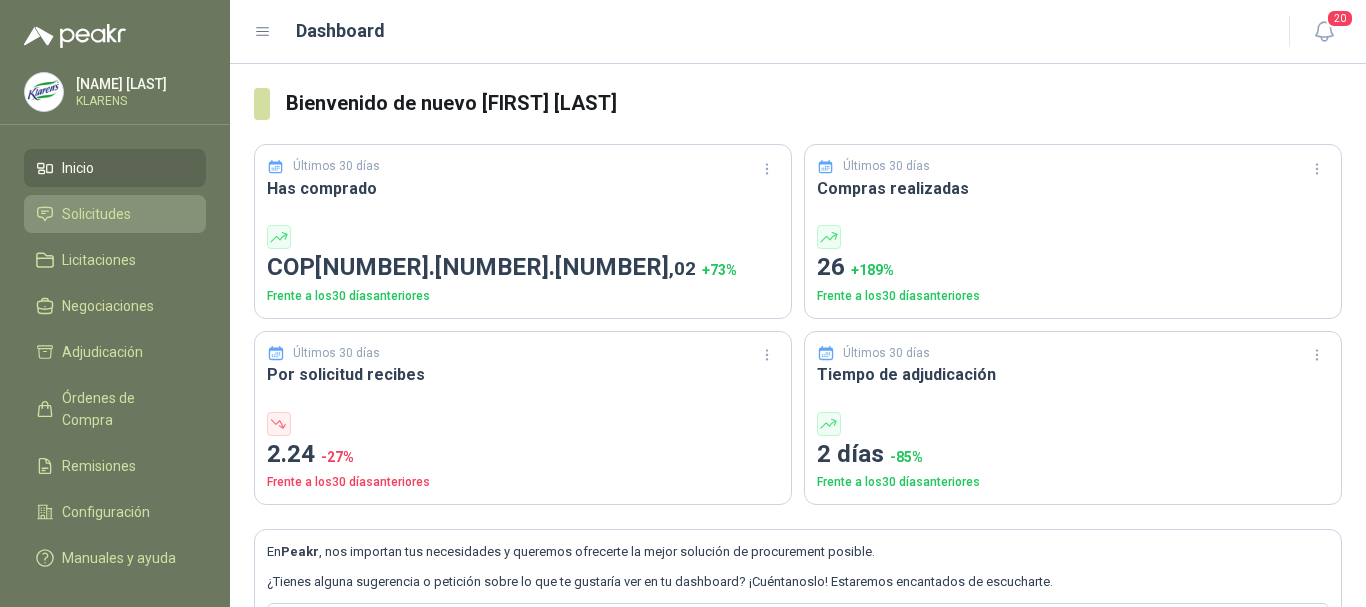 click on "Solicitudes" at bounding box center [96, 214] 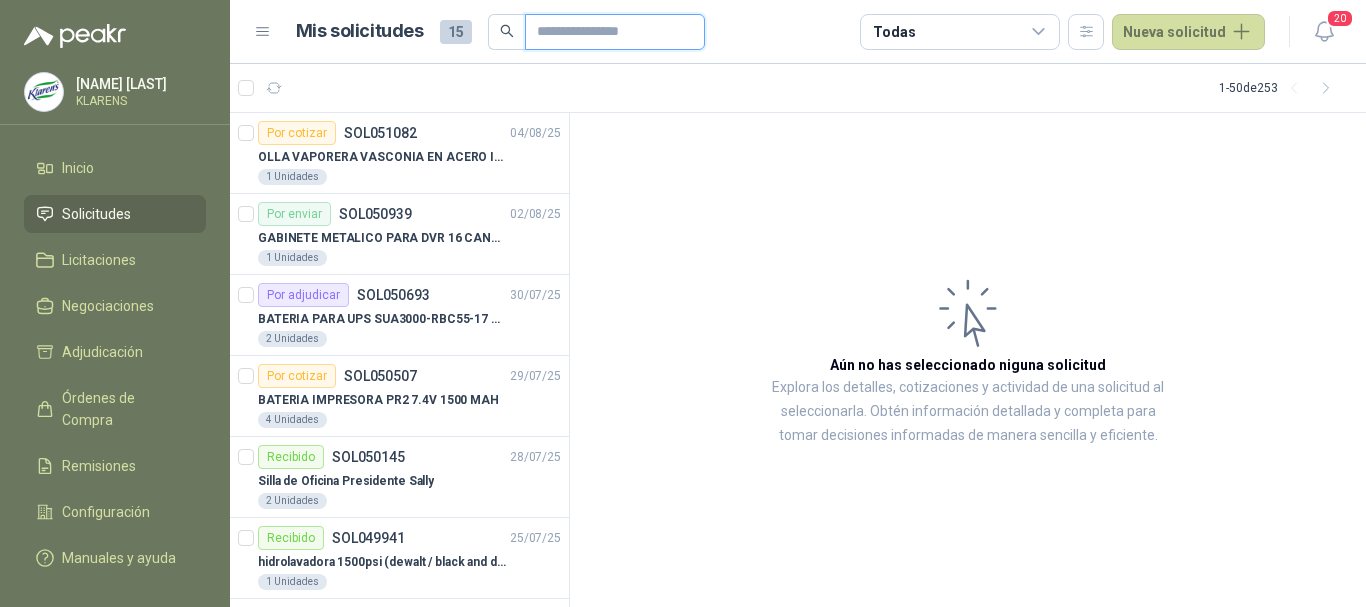click at bounding box center (607, 32) 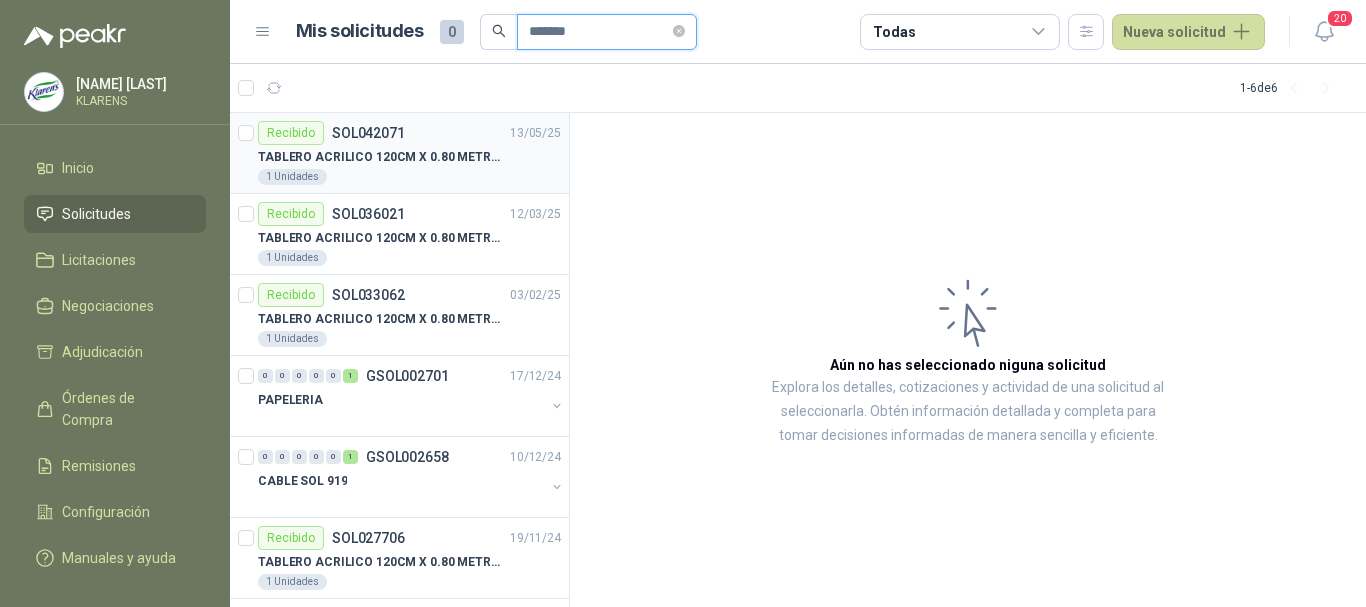 type on "*******" 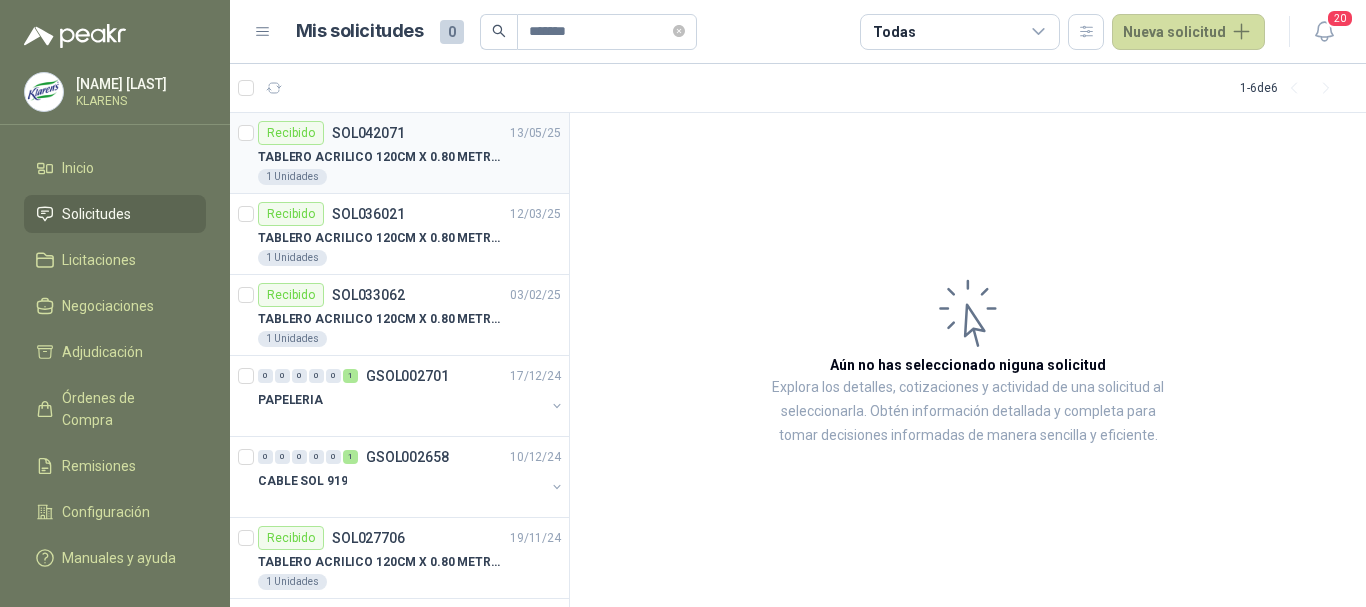 click on "TABLERO ACRILICO 120CM X 0.80 METROS BLANCO" at bounding box center [382, 157] 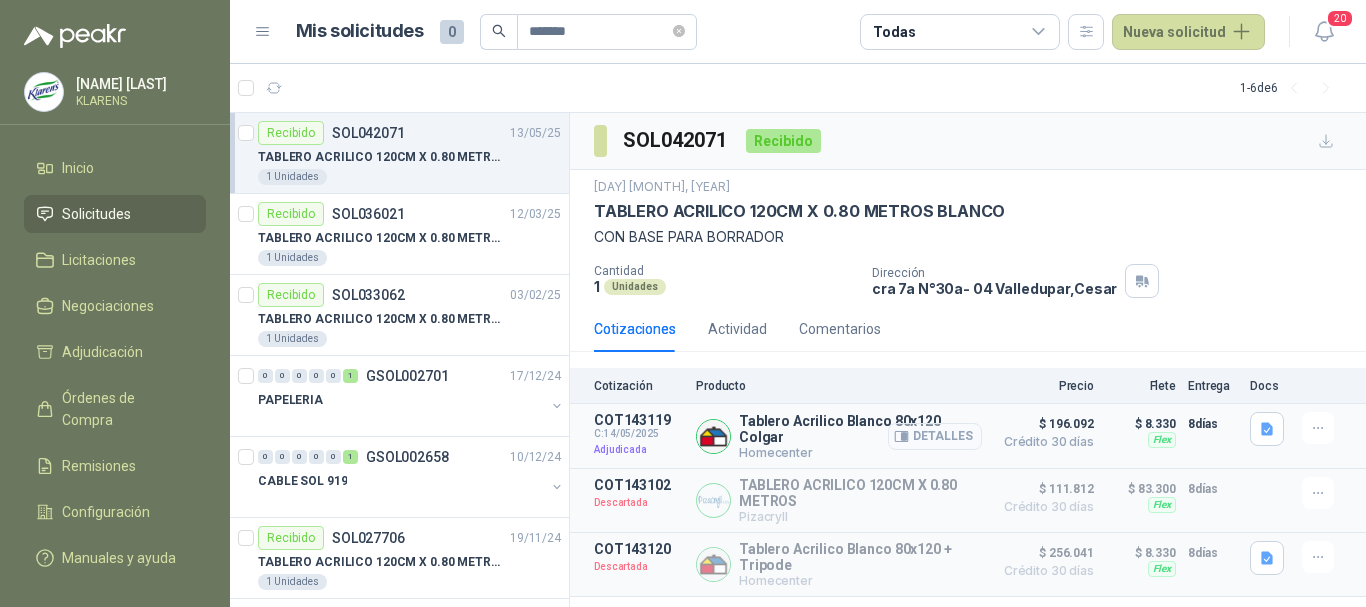 click on "Detalles" at bounding box center (935, 436) 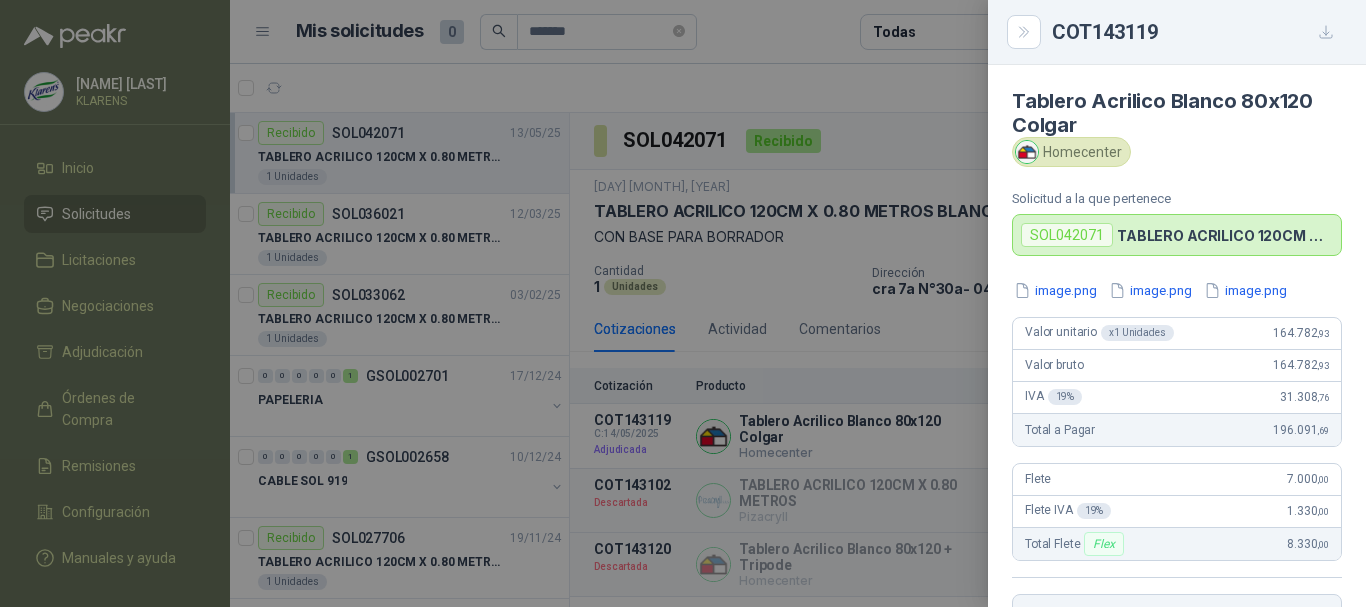 click at bounding box center [683, 303] 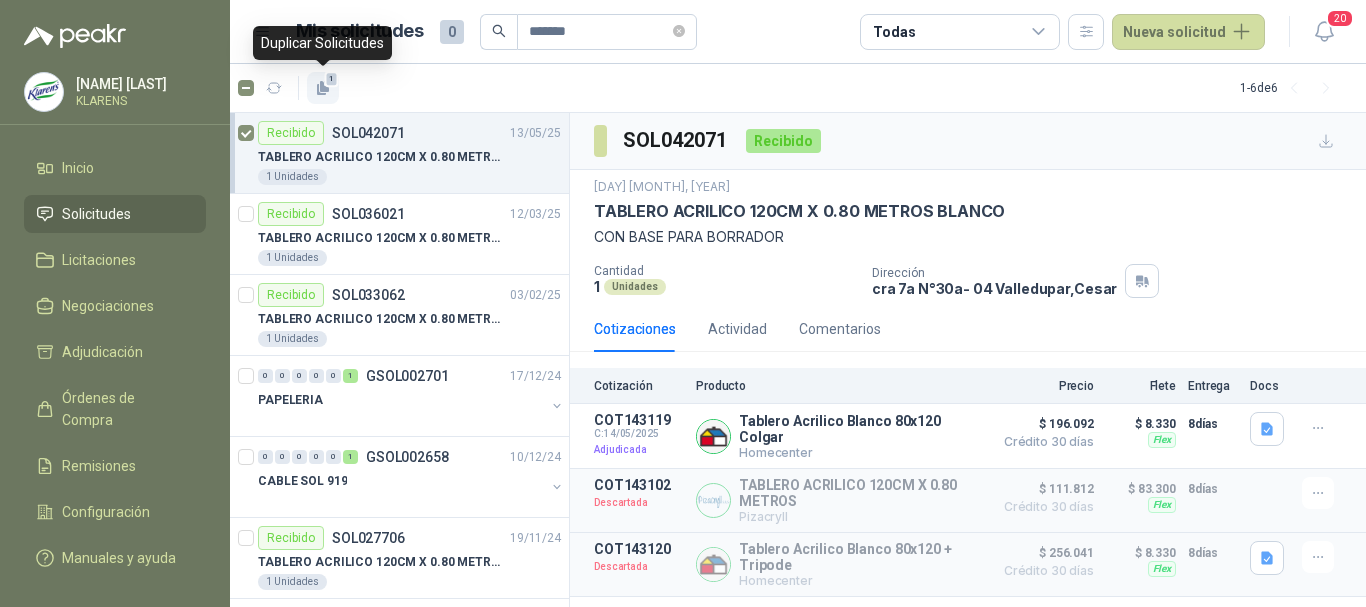 click 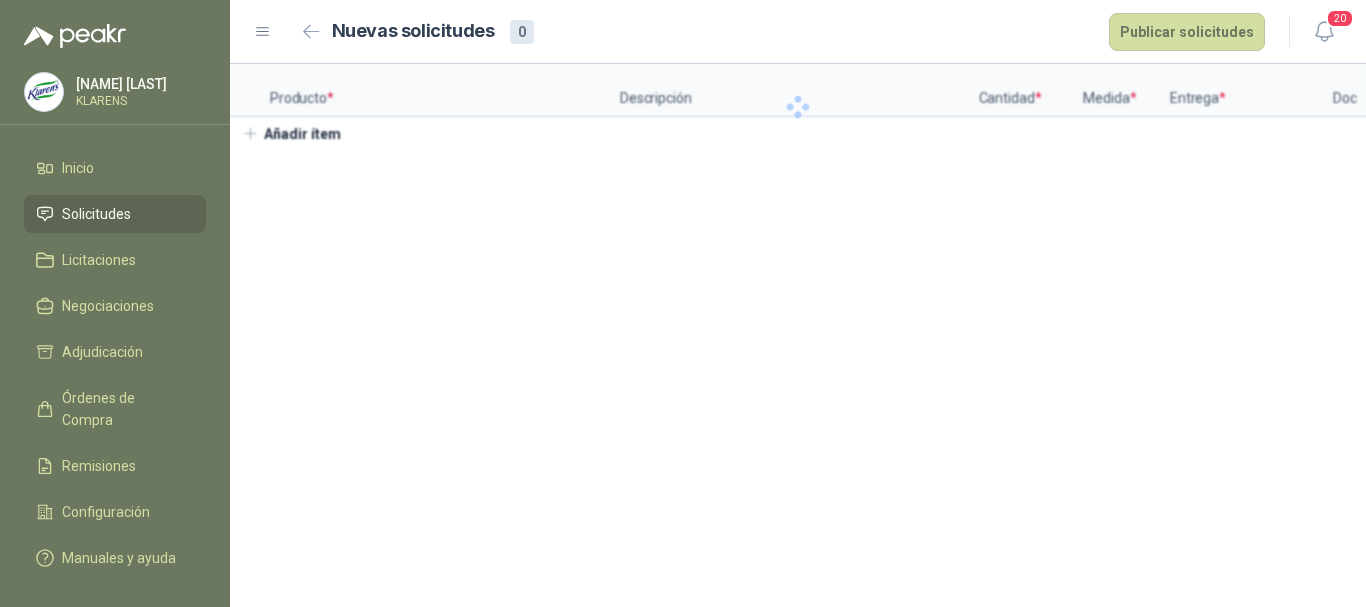 type 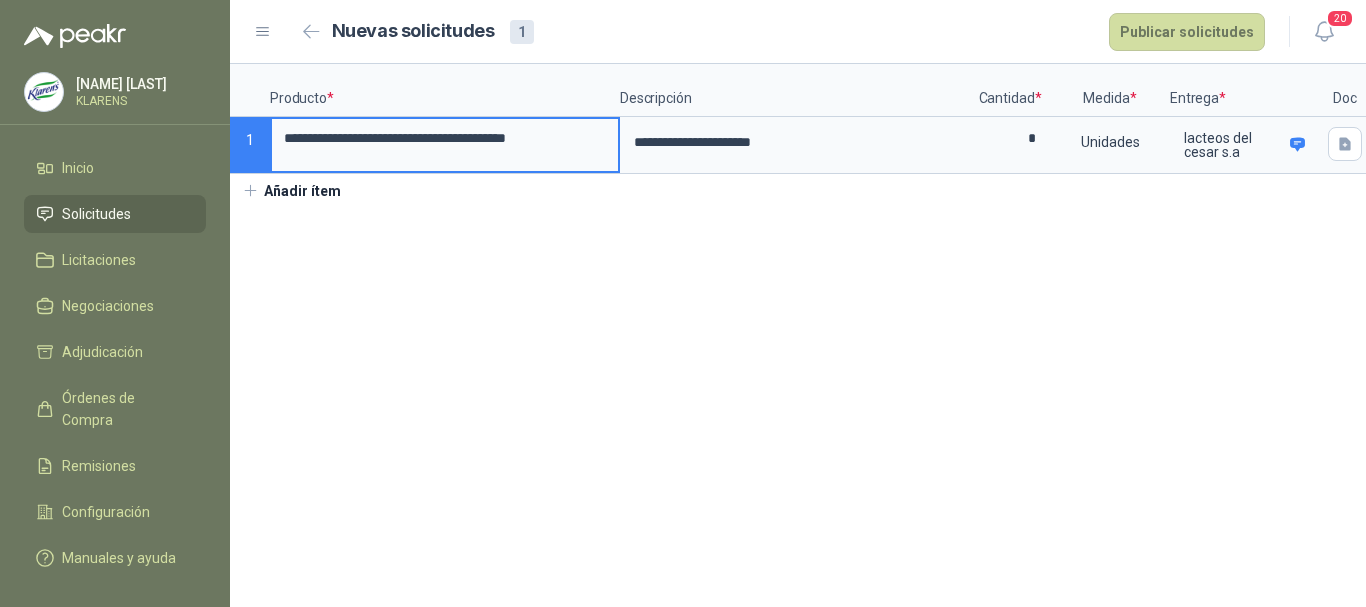 click on "**********" at bounding box center (445, 138) 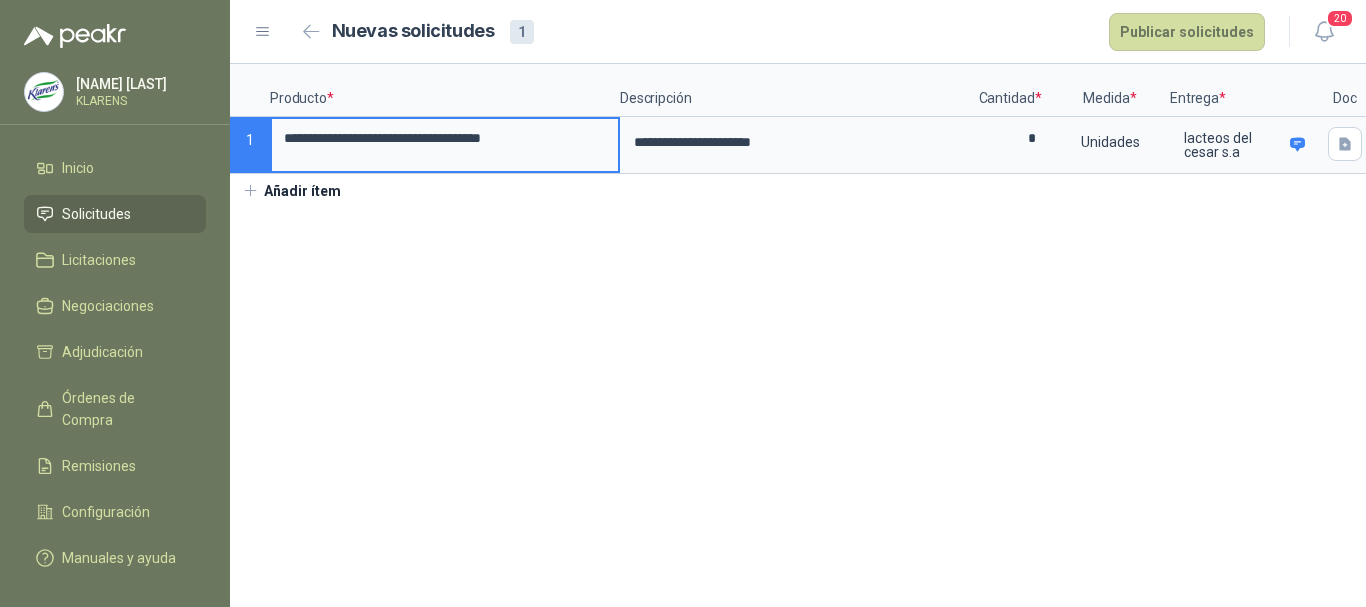 drag, startPoint x: 528, startPoint y: 139, endPoint x: 472, endPoint y: 140, distance: 56.008926 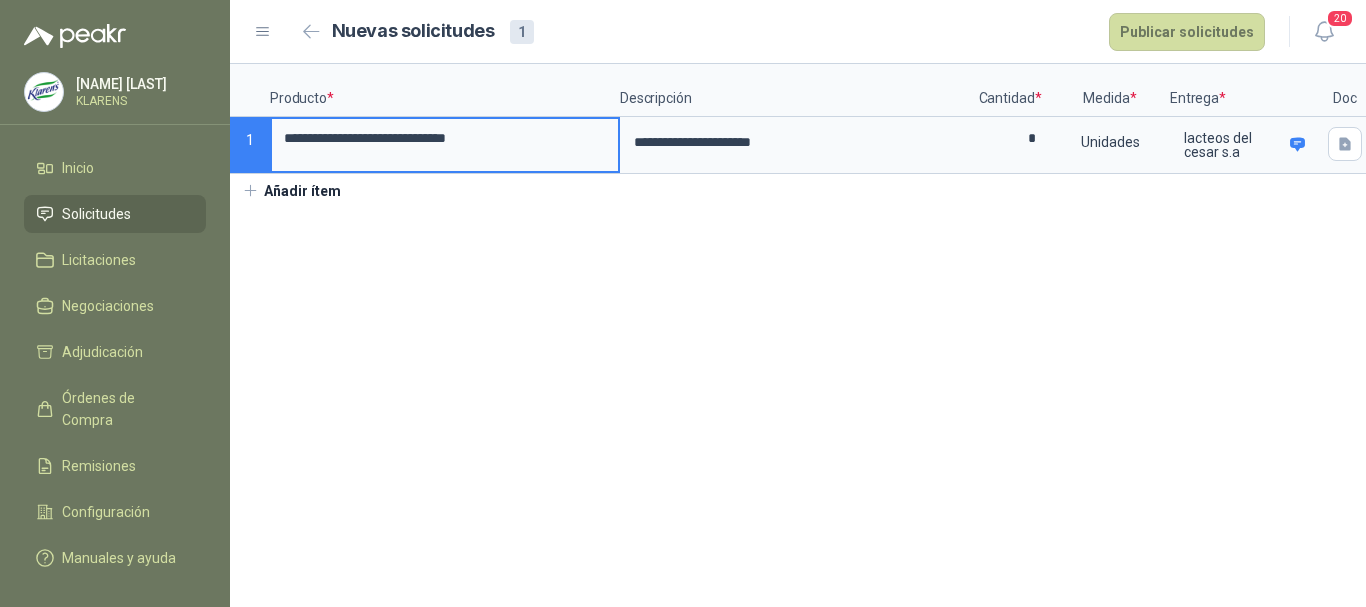 click on "**********" at bounding box center [445, 138] 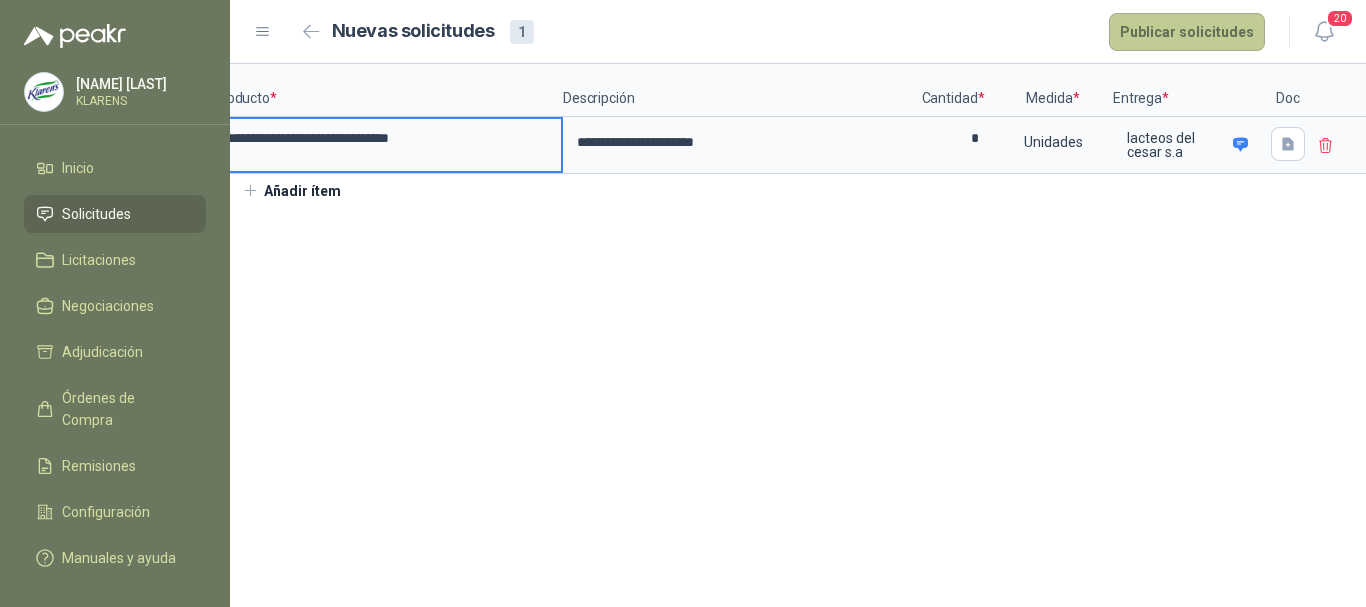 type on "**********" 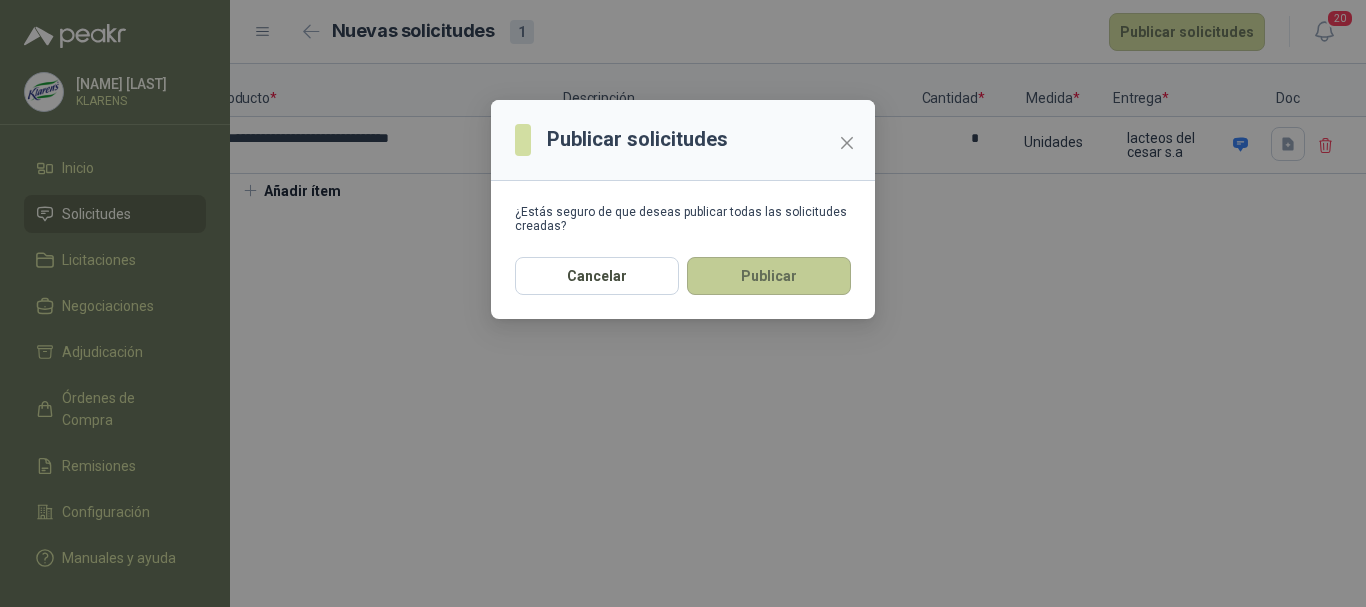 click on "Publicar" at bounding box center [769, 276] 